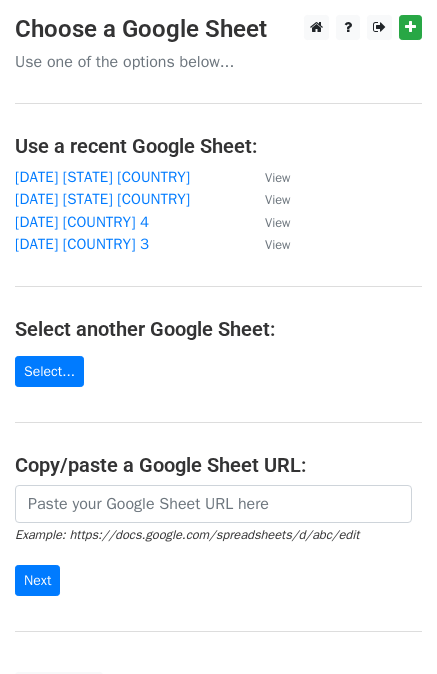 scroll, scrollTop: 0, scrollLeft: 0, axis: both 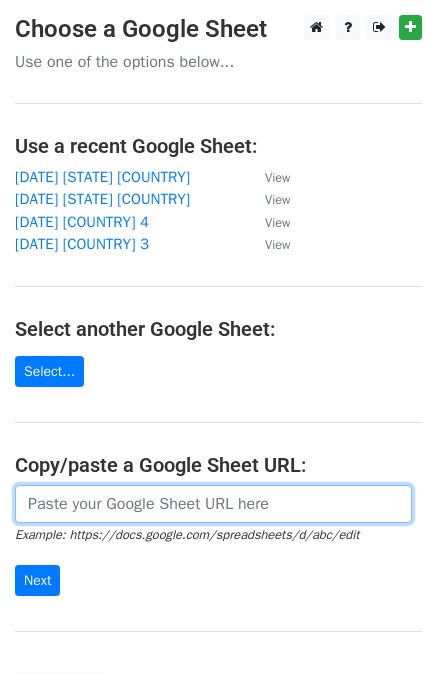 click at bounding box center (213, 504) 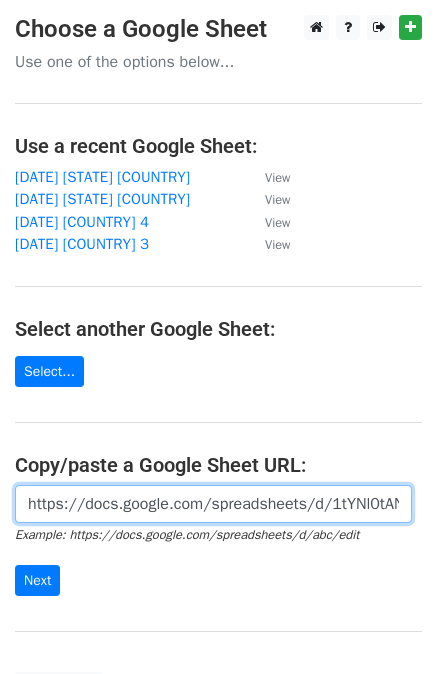 scroll, scrollTop: 0, scrollLeft: 463, axis: horizontal 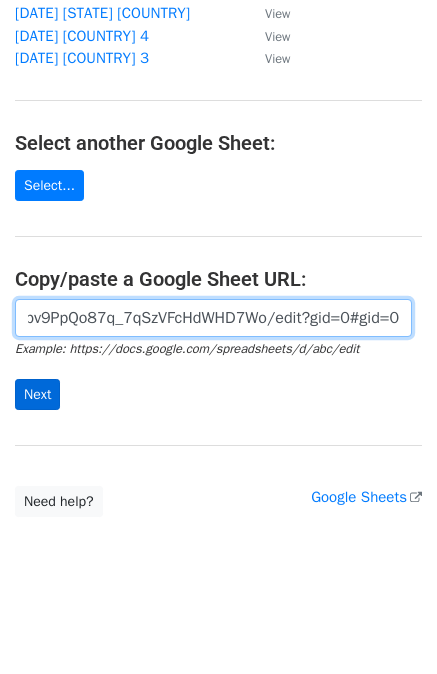 type on "https://docs.google.com/spreadsheets/d/1tYNl0tAN-d8wBXo6Npv9PpQo87q_7qSzVFcHdWHD7Wo/edit?gid=0#gid=0" 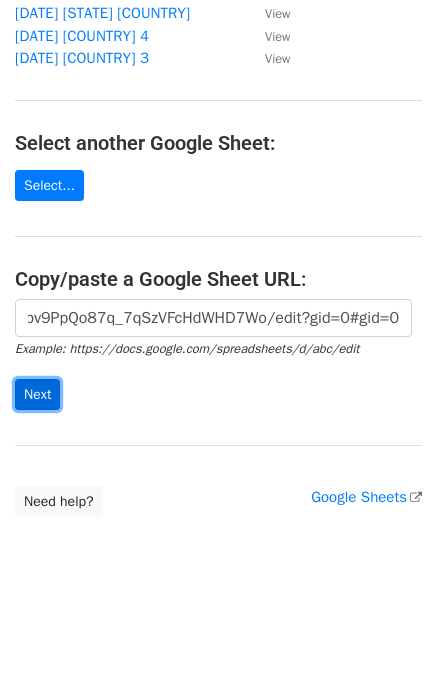 click on "Next" at bounding box center (37, 394) 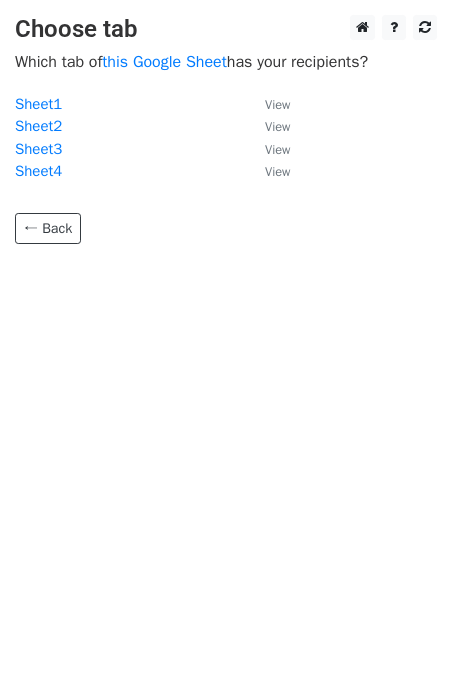 scroll, scrollTop: 0, scrollLeft: 0, axis: both 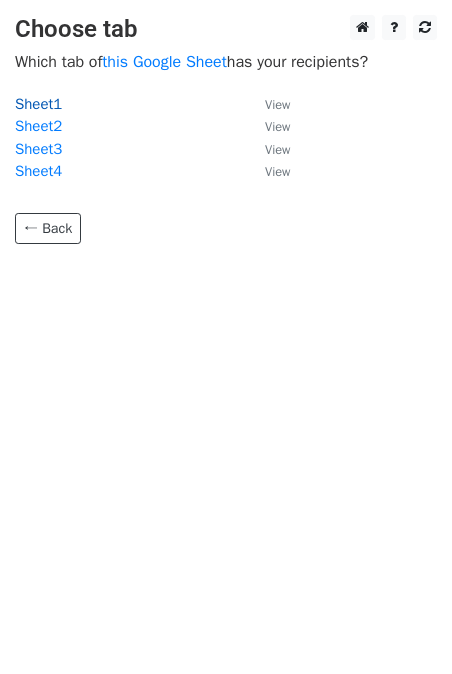 click on "Sheet1" at bounding box center (38, 104) 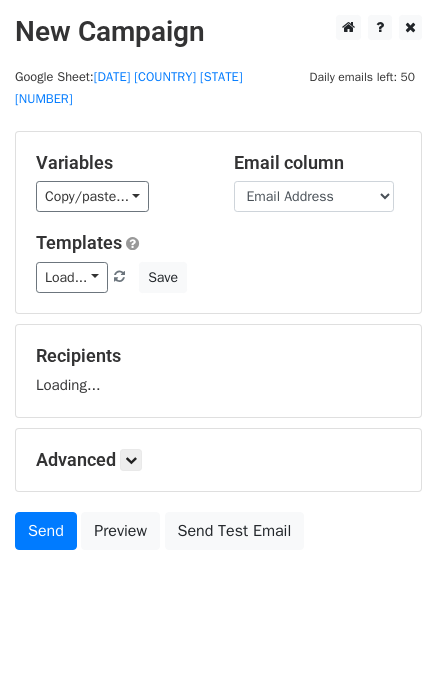 scroll, scrollTop: 0, scrollLeft: 0, axis: both 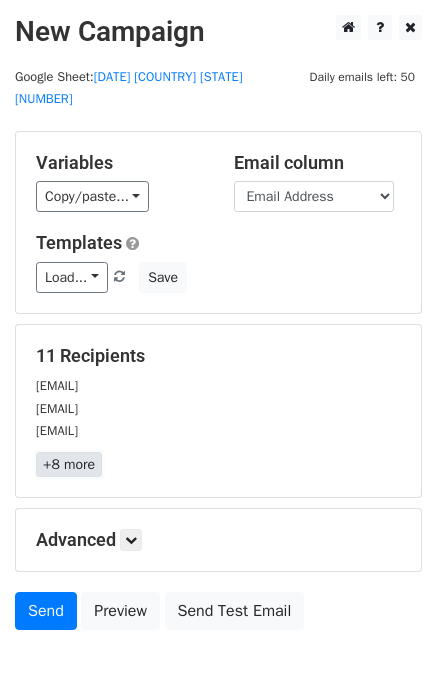 click on "+8 more" at bounding box center (69, 464) 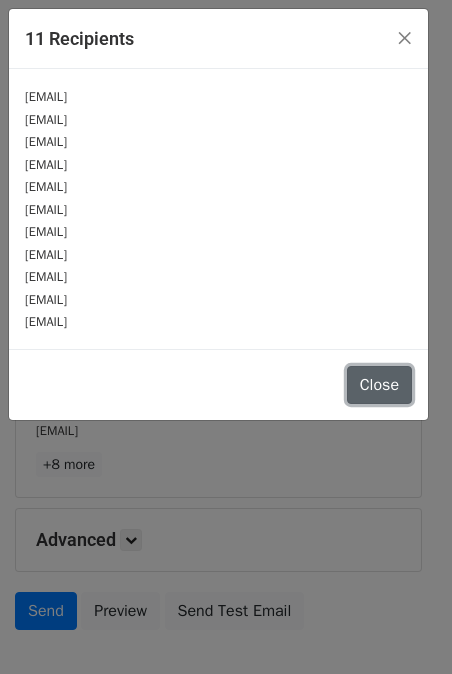 click on "Close" at bounding box center [379, 385] 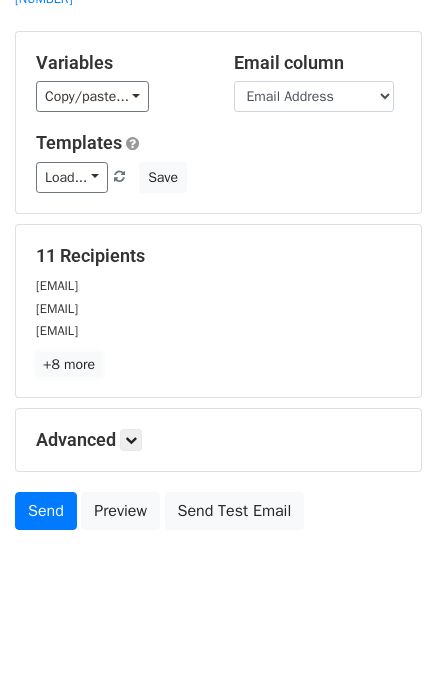 scroll, scrollTop: 100, scrollLeft: 0, axis: vertical 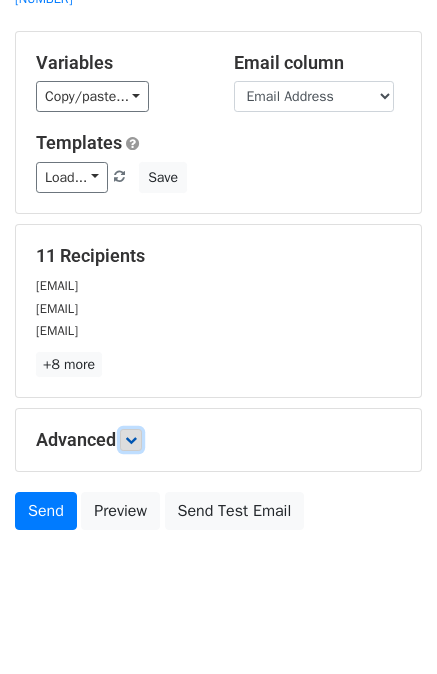click at bounding box center [131, 440] 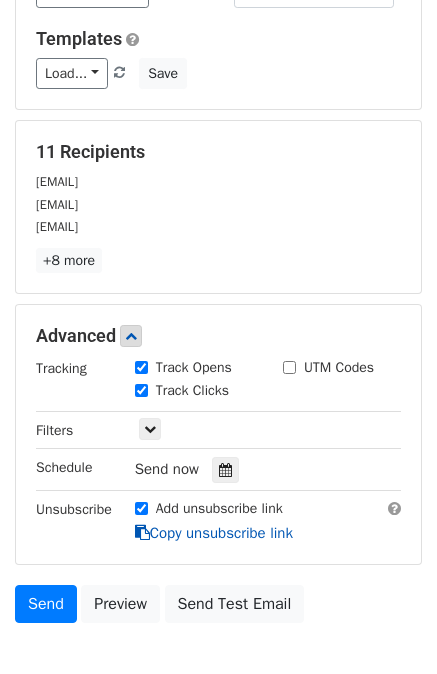 scroll, scrollTop: 0, scrollLeft: 0, axis: both 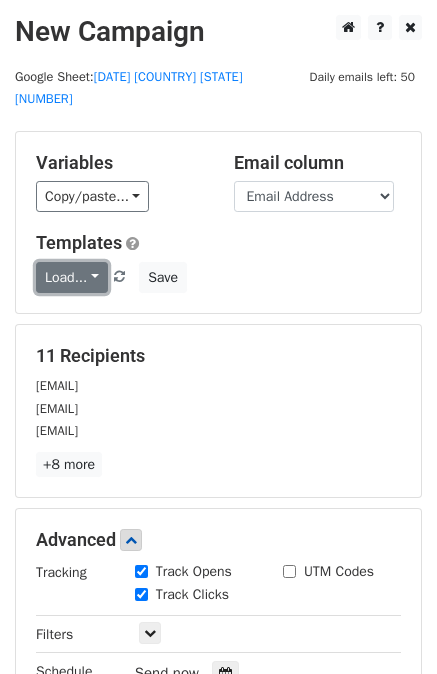 click on "Load..." at bounding box center [72, 277] 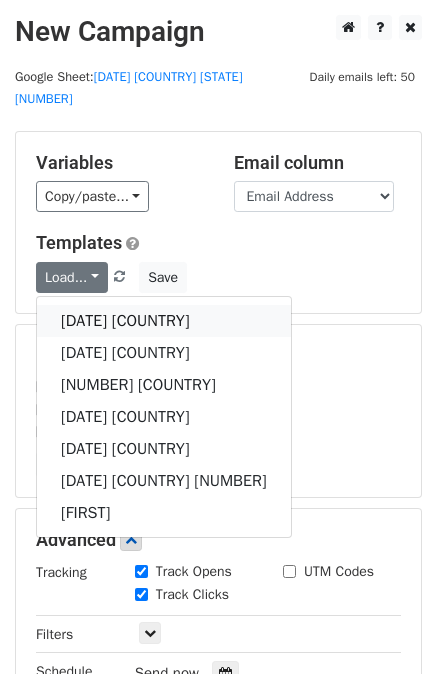 click on "15 Jan UK" at bounding box center (164, 321) 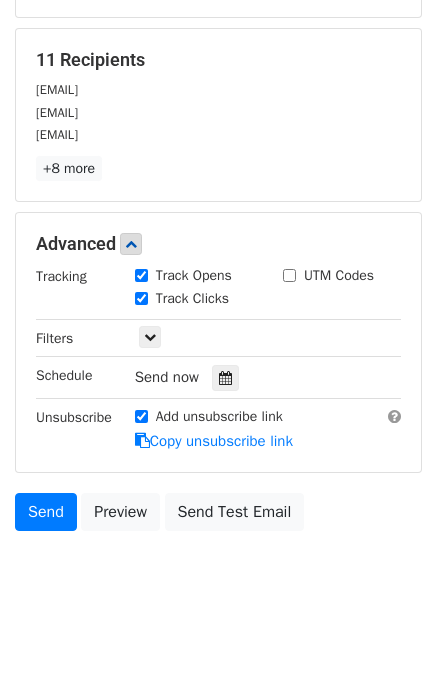 scroll, scrollTop: 0, scrollLeft: 0, axis: both 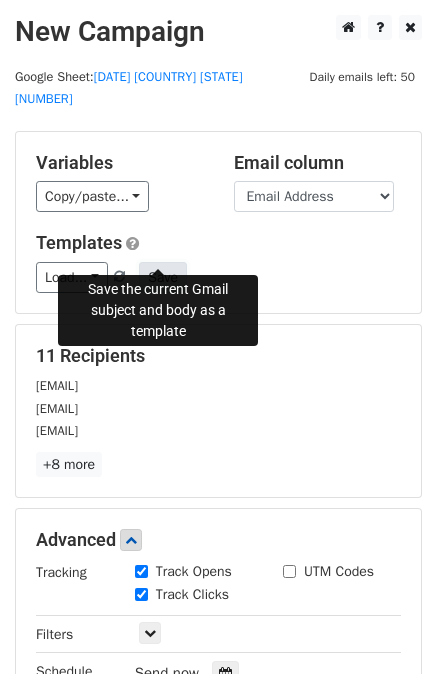 click on "Save" at bounding box center (163, 277) 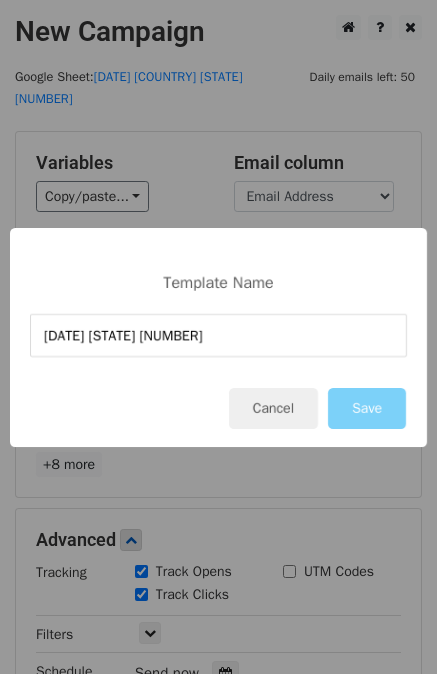 drag, startPoint x: 134, startPoint y: 340, endPoint x: -27, endPoint y: 341, distance: 161.00311 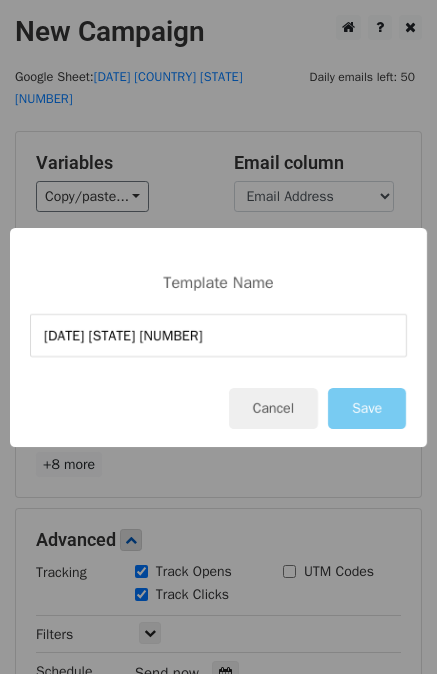 type on "15 July FL 2" 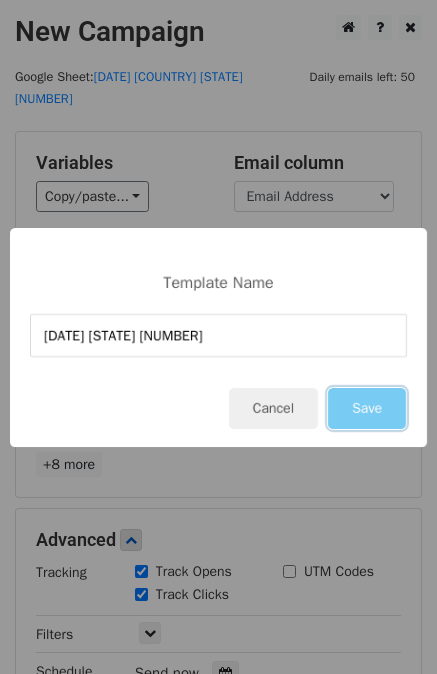 click on "Save" at bounding box center (367, 408) 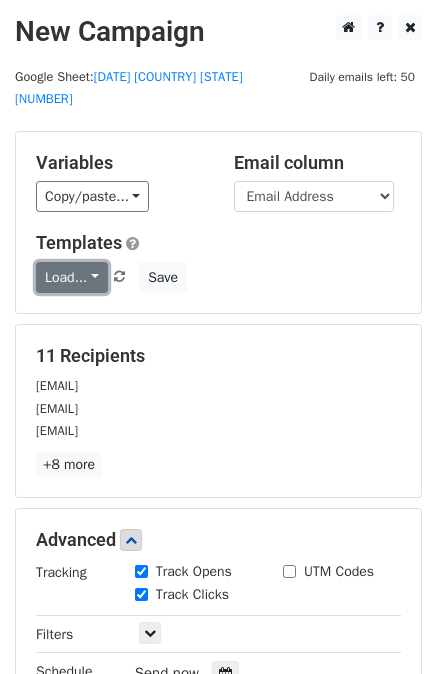 click on "Load..." at bounding box center (72, 277) 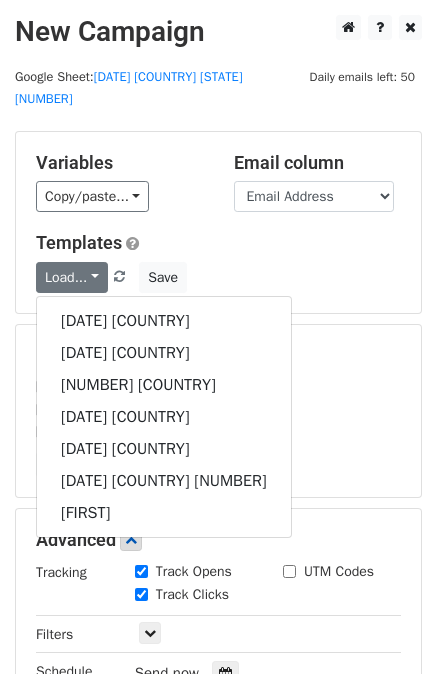 click on "11 Recipients" at bounding box center (218, 356) 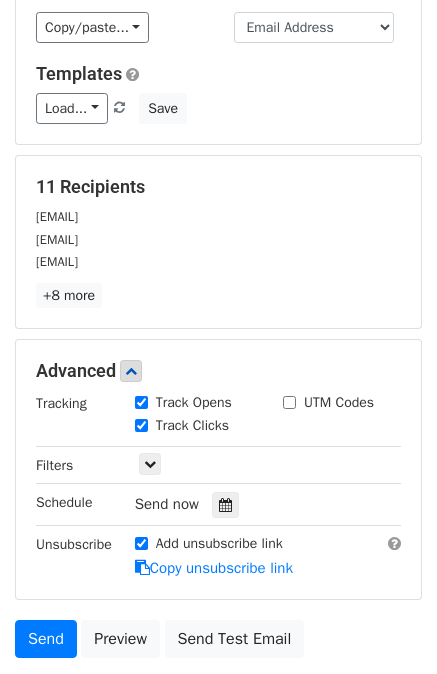 scroll, scrollTop: 296, scrollLeft: 0, axis: vertical 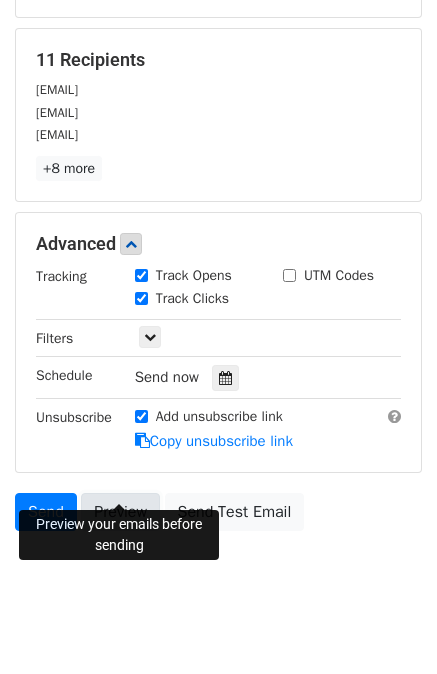 click on "Preview" at bounding box center [120, 512] 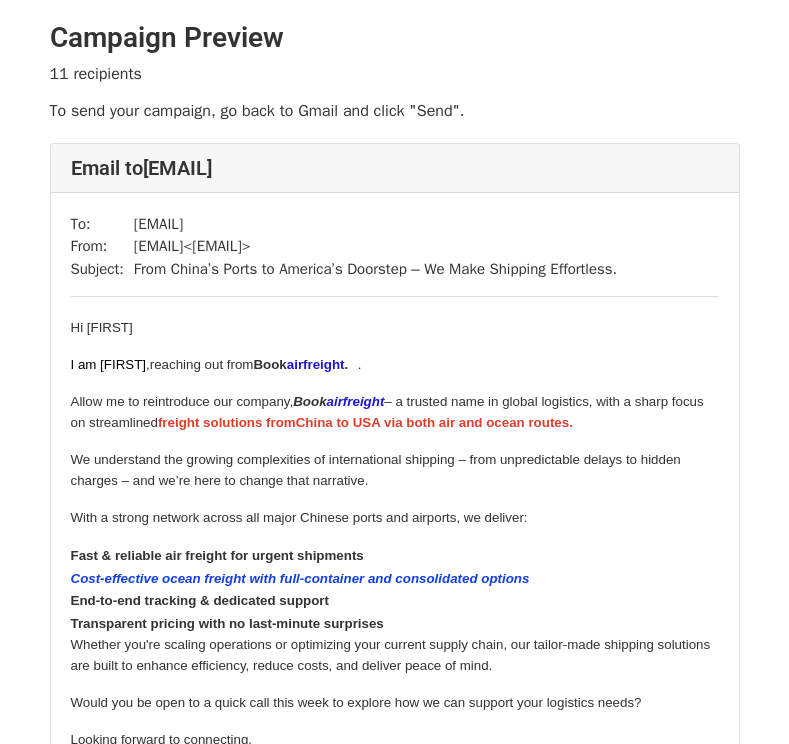 scroll, scrollTop: 0, scrollLeft: 0, axis: both 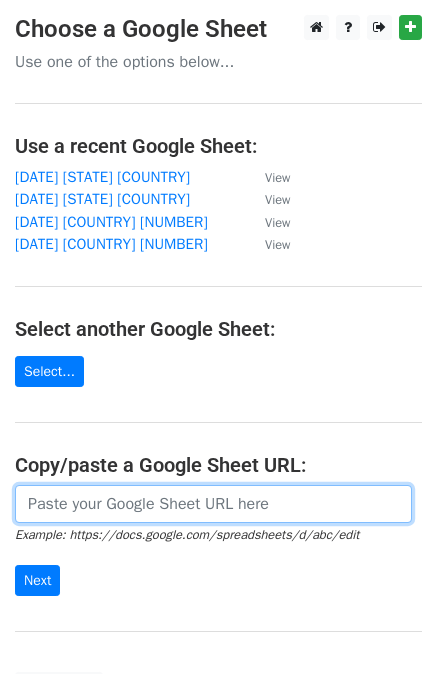 click at bounding box center (213, 504) 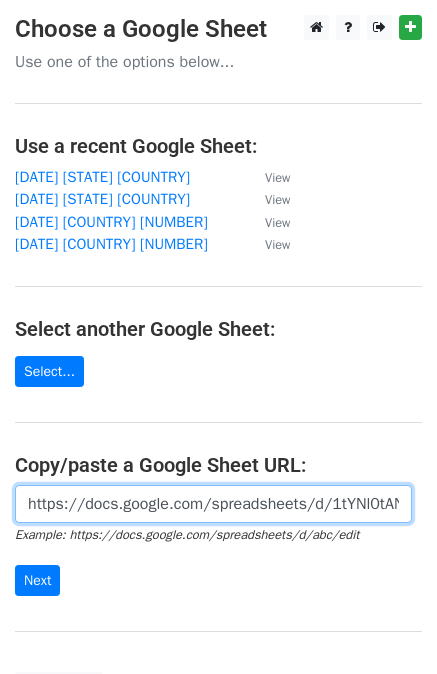 scroll, scrollTop: 0, scrollLeft: 463, axis: horizontal 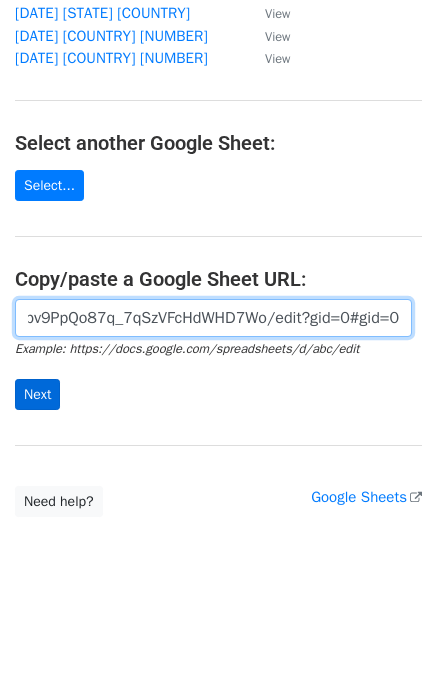 type on "https://docs.google.com/spreadsheets/d/1tYNl0tAN-d8wBXo6Npv9PpQo87q_7qSzVFcHdWHD7Wo/edit?gid=0#gid=0" 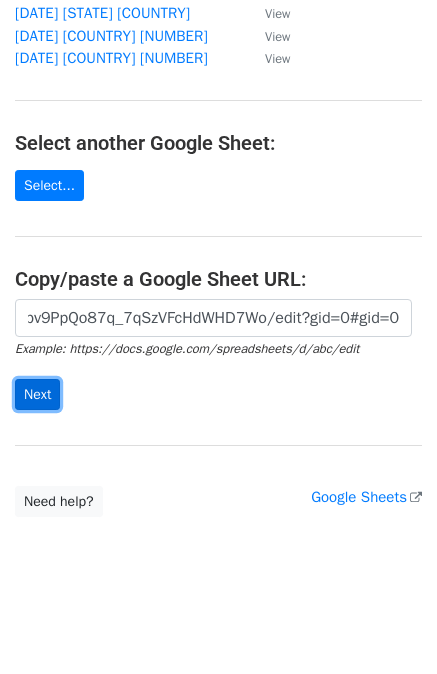 click on "Next" at bounding box center [37, 394] 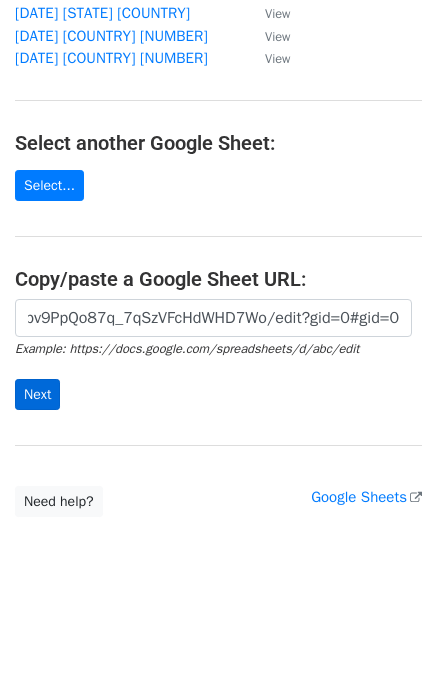 scroll, scrollTop: 0, scrollLeft: 0, axis: both 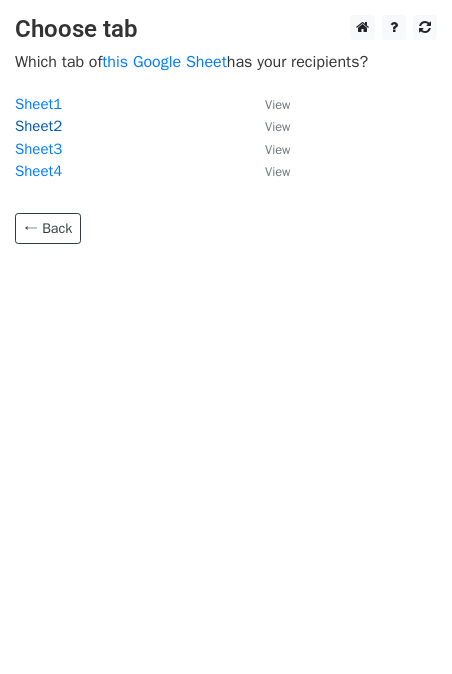 click on "Sheet2" at bounding box center [38, 126] 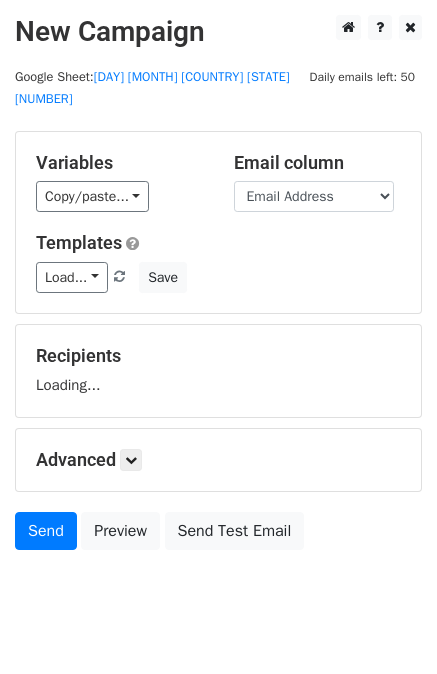 scroll, scrollTop: 0, scrollLeft: 0, axis: both 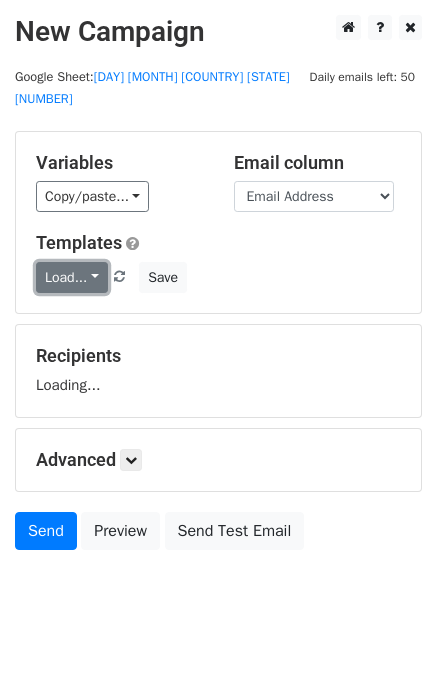 click on "Load..." at bounding box center [72, 277] 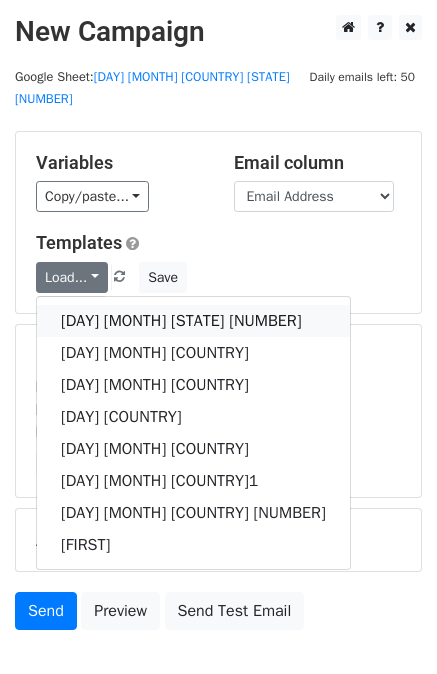 click on "15 July FL 2" at bounding box center [193, 321] 